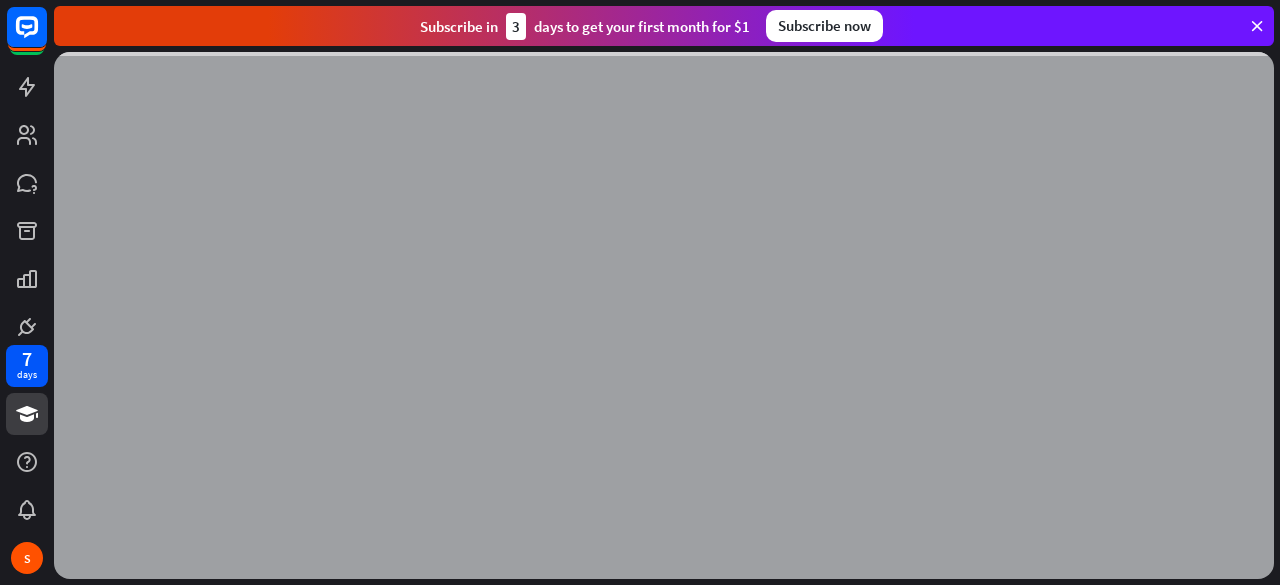 scroll, scrollTop: 0, scrollLeft: 0, axis: both 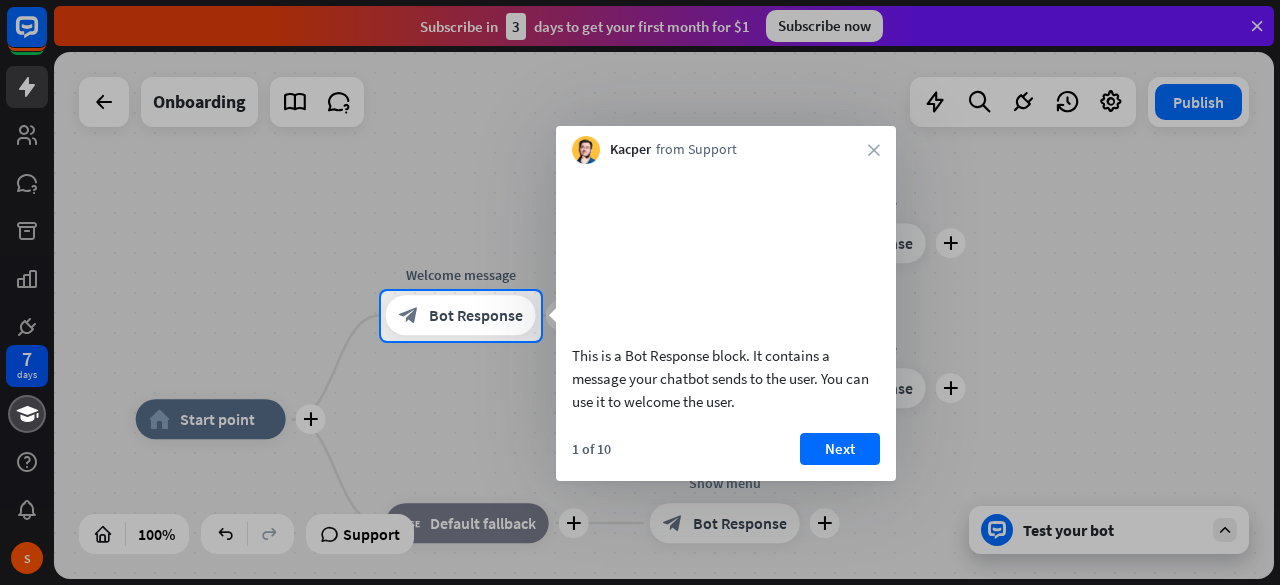 click at bounding box center [640, 145] 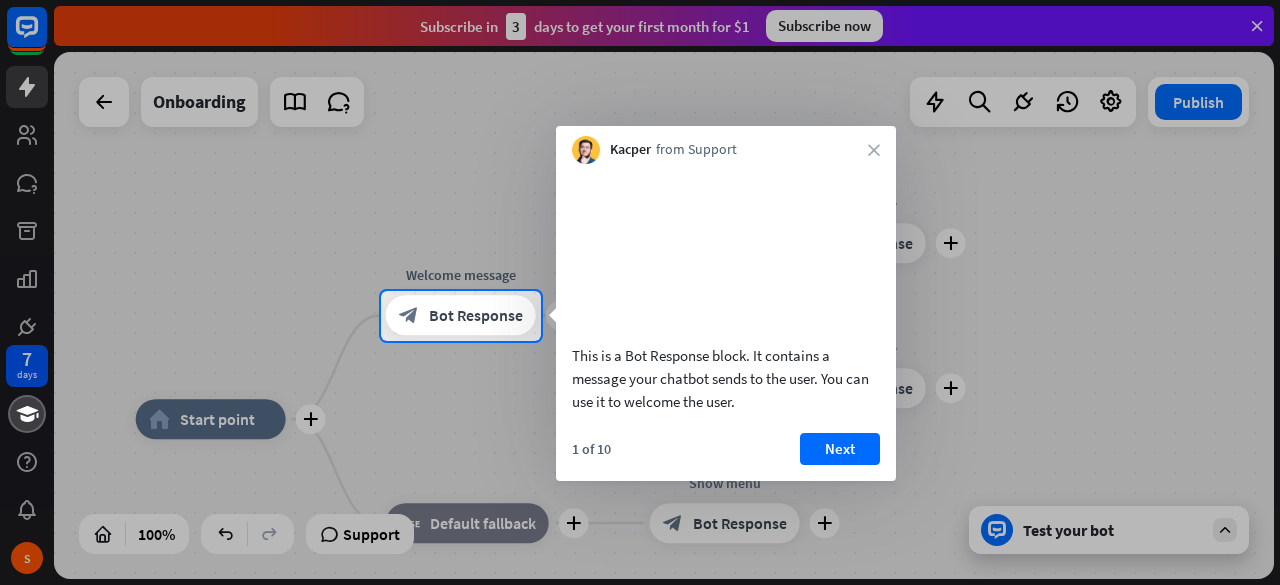 click at bounding box center [640, 145] 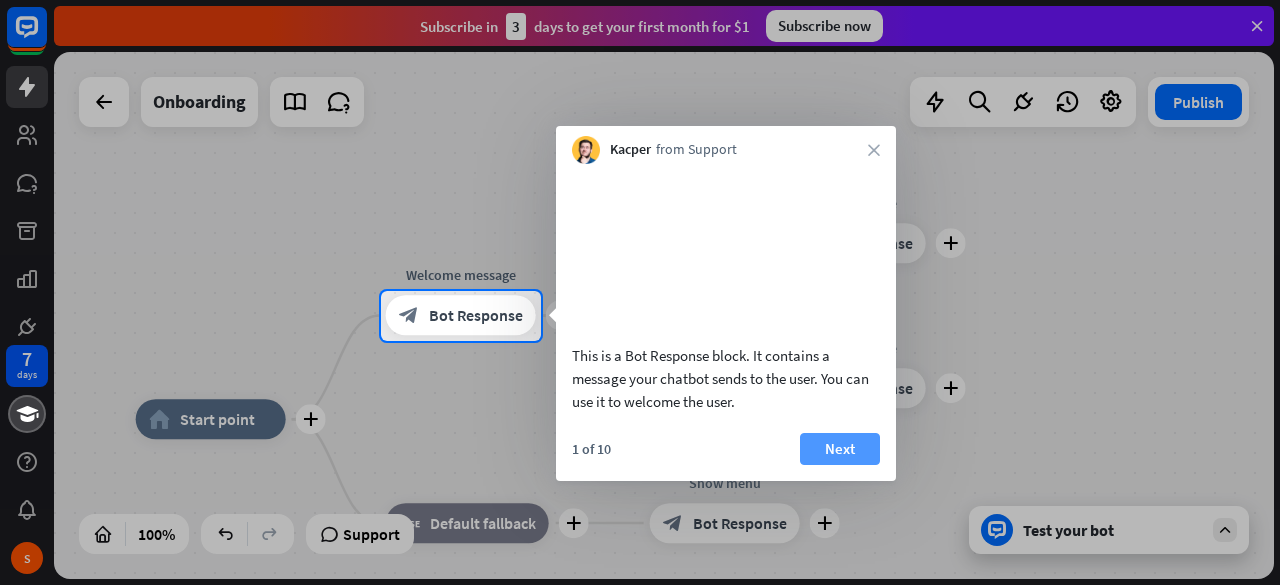 click on "Next" at bounding box center (840, 449) 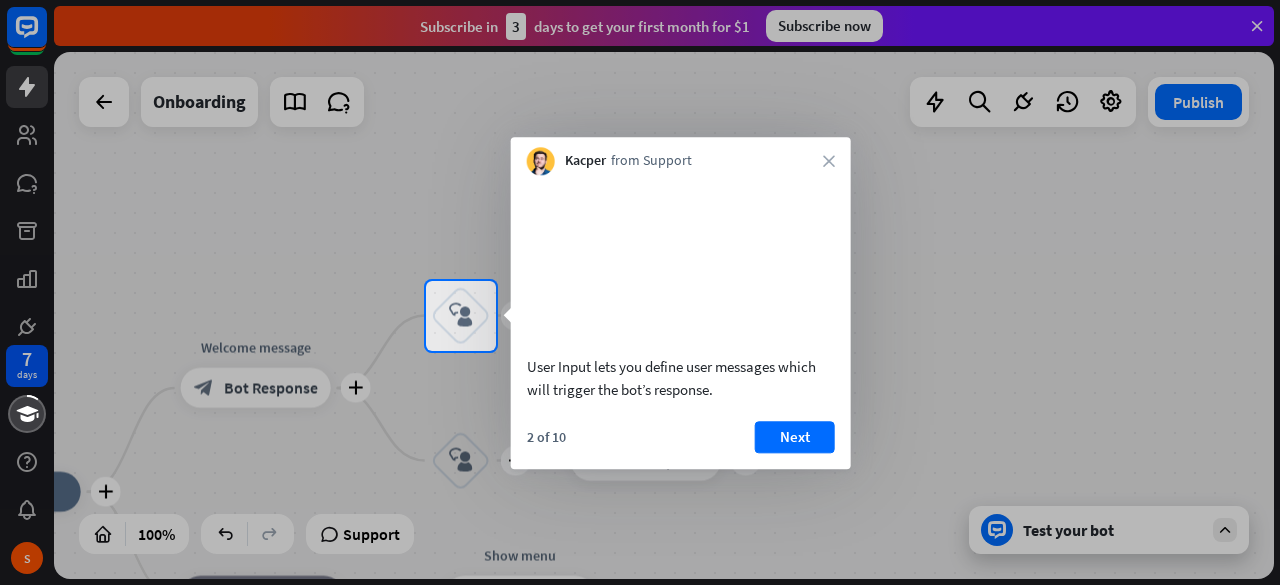 click at bounding box center (640, 140) 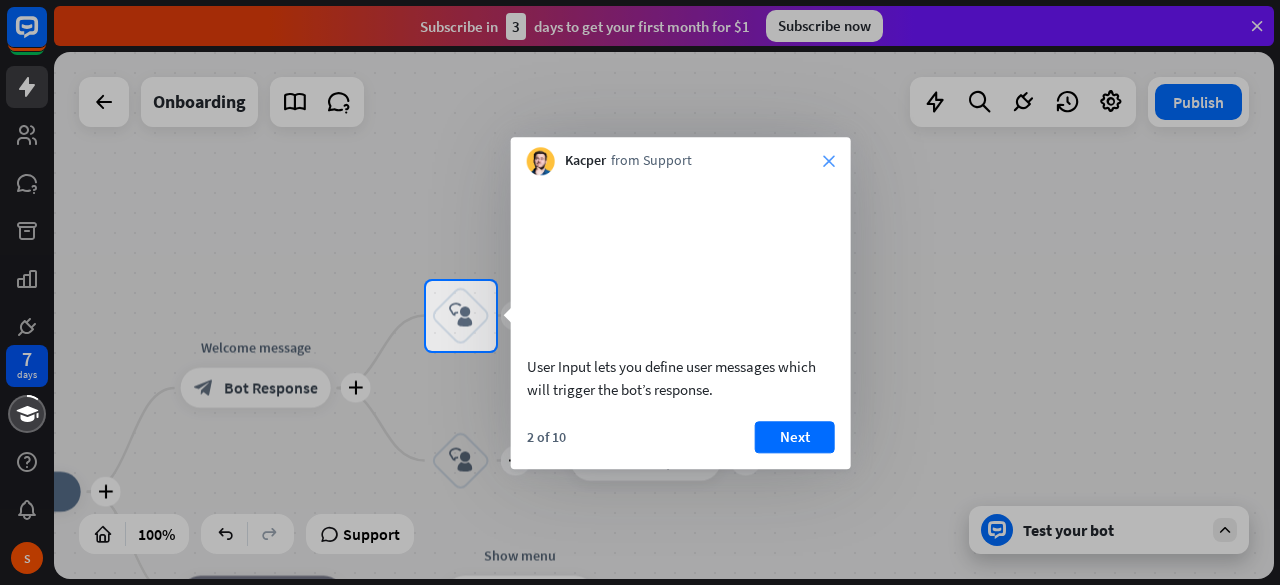 click on "close" at bounding box center (829, 161) 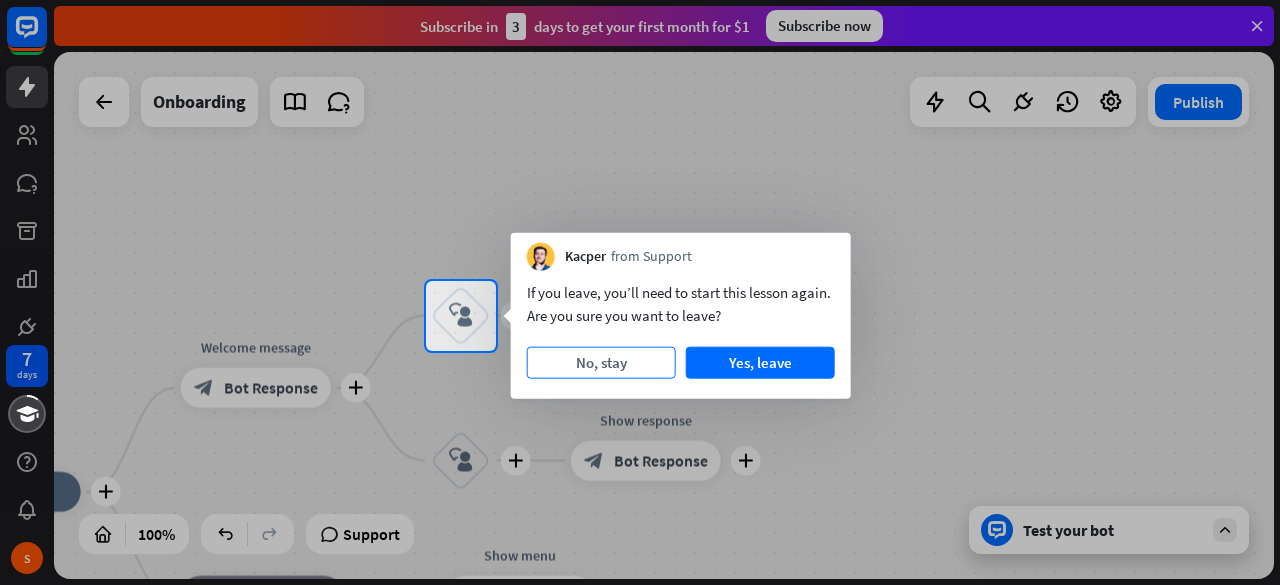 click on "No, stay" at bounding box center [601, 363] 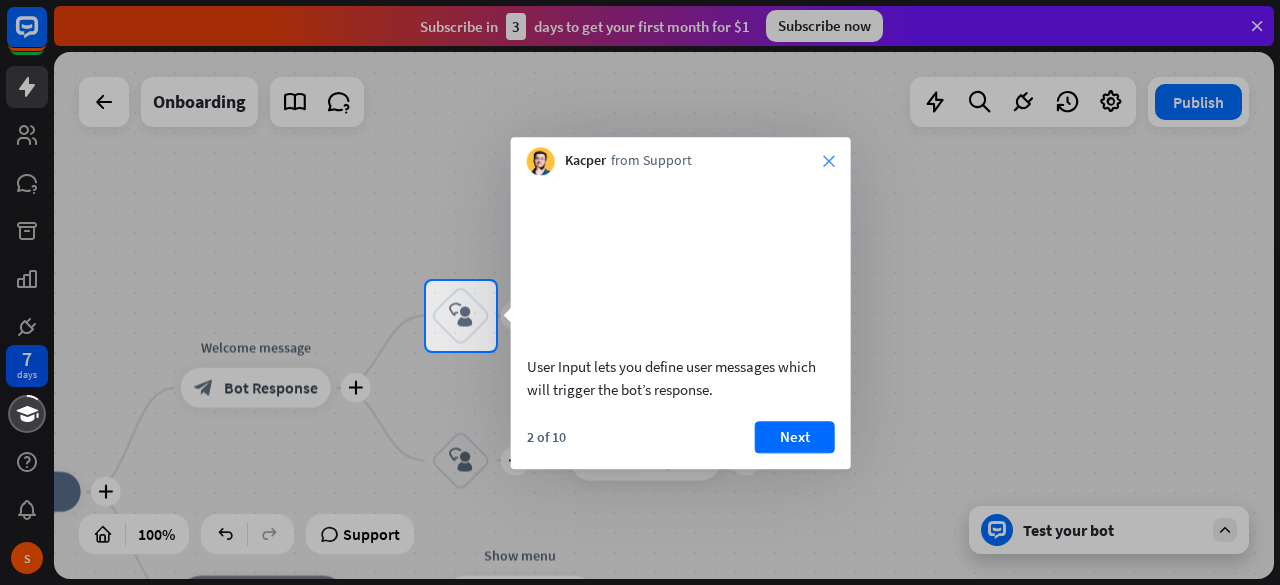 click on "close" at bounding box center [829, 161] 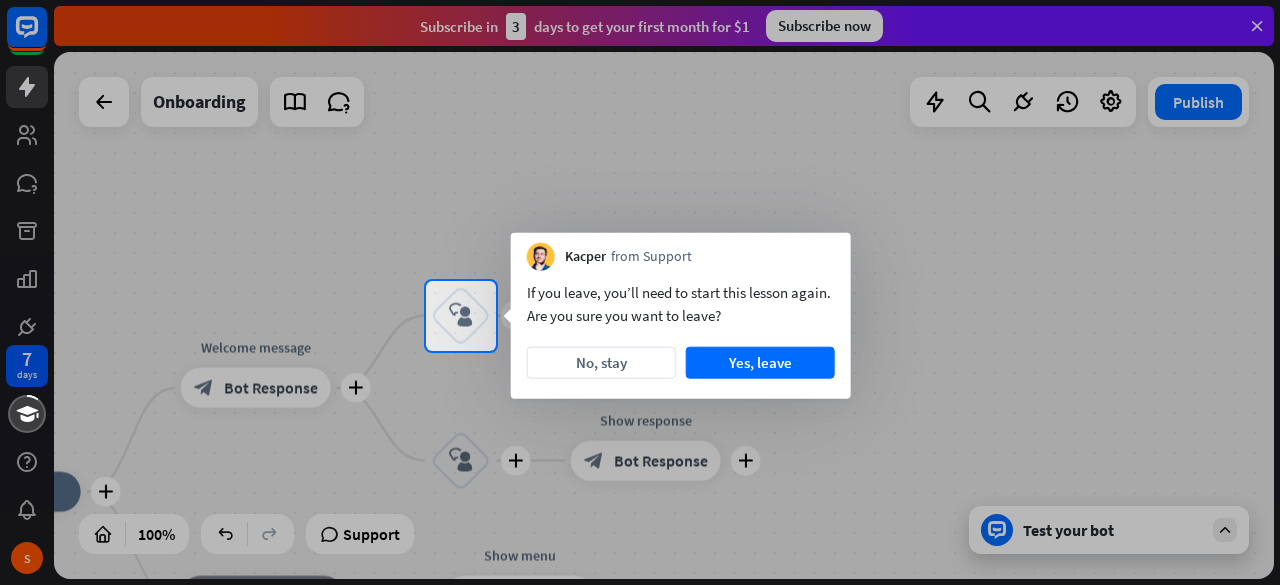 click at bounding box center (640, 140) 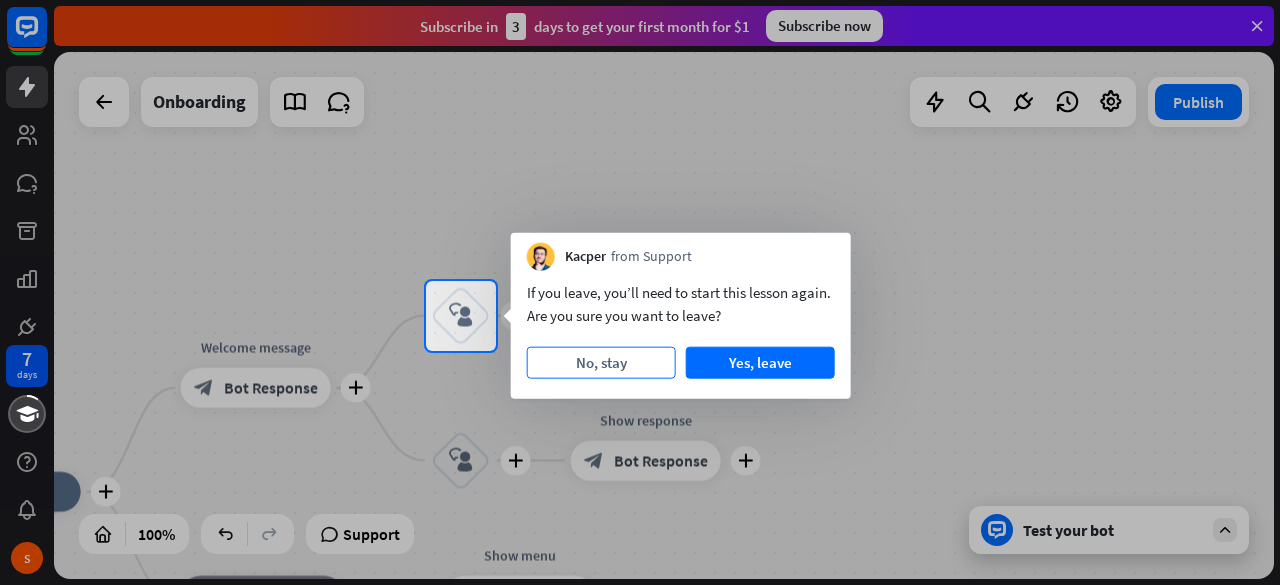 click on "No, stay" at bounding box center [601, 363] 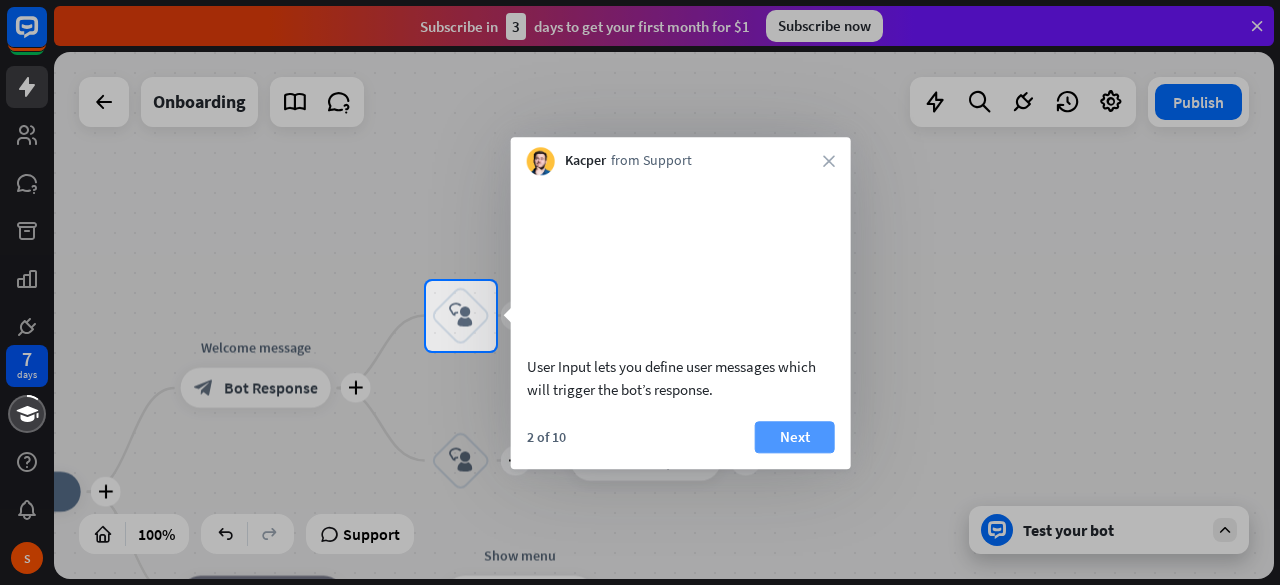 click on "Next" at bounding box center [795, 437] 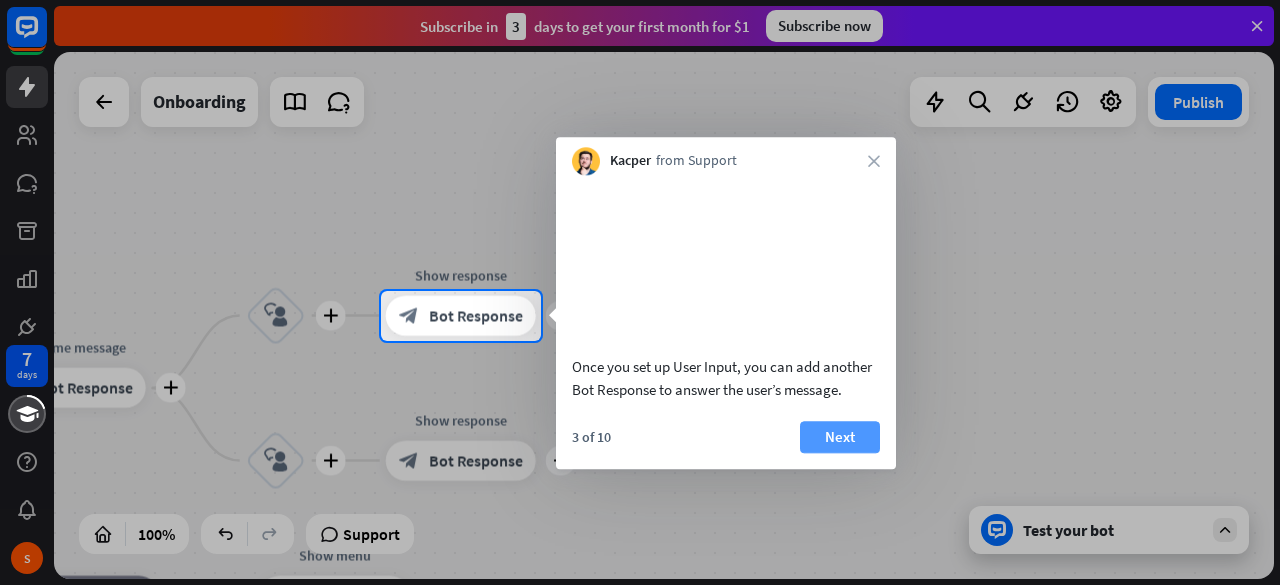click on "Next" at bounding box center (840, 437) 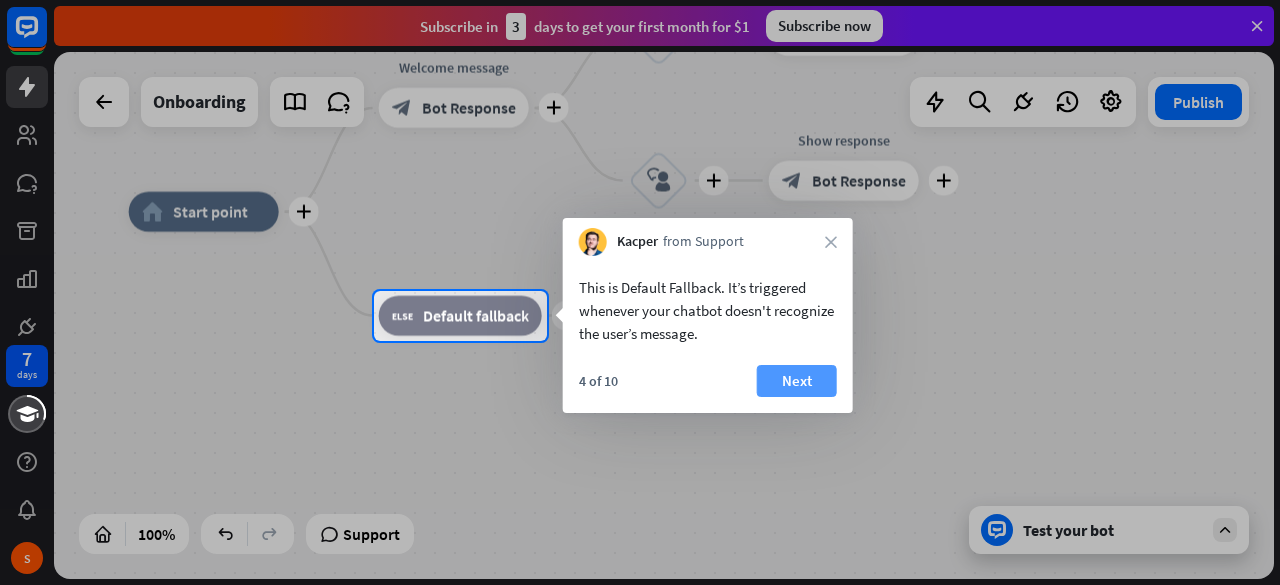click on "Next" at bounding box center [797, 381] 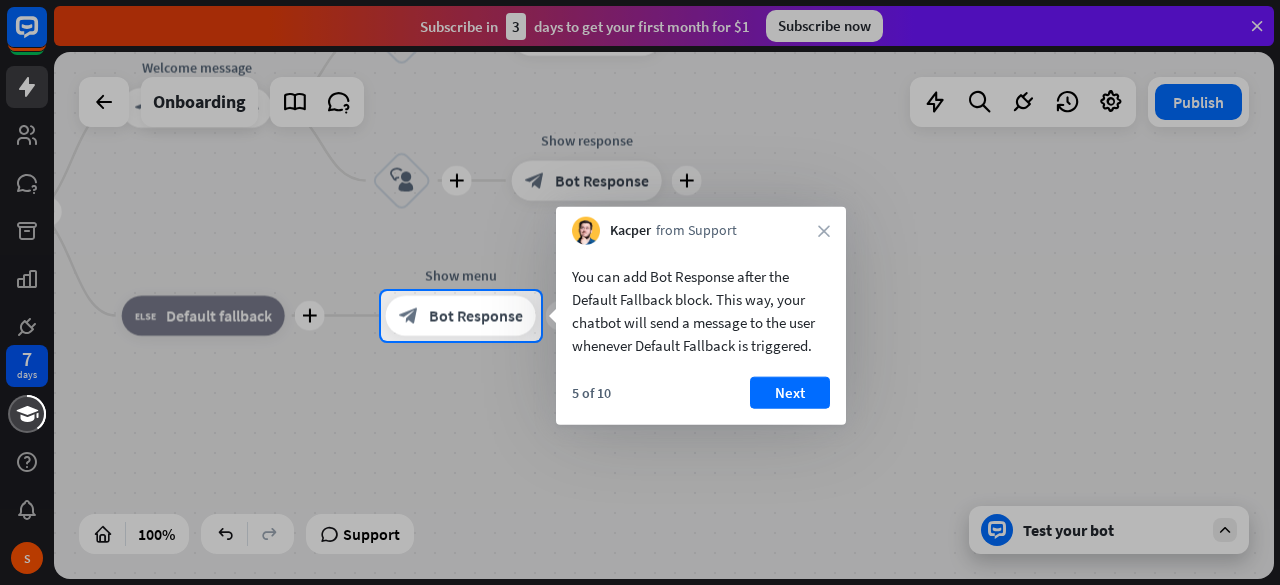 click on "Next" at bounding box center [790, 393] 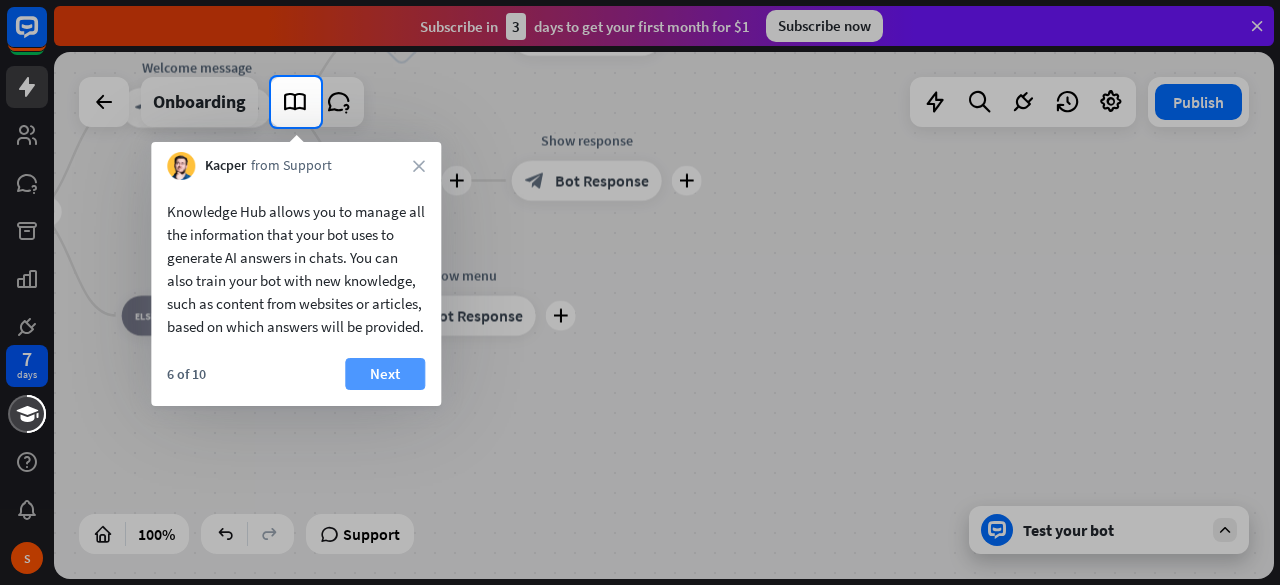 click on "Next" at bounding box center (385, 374) 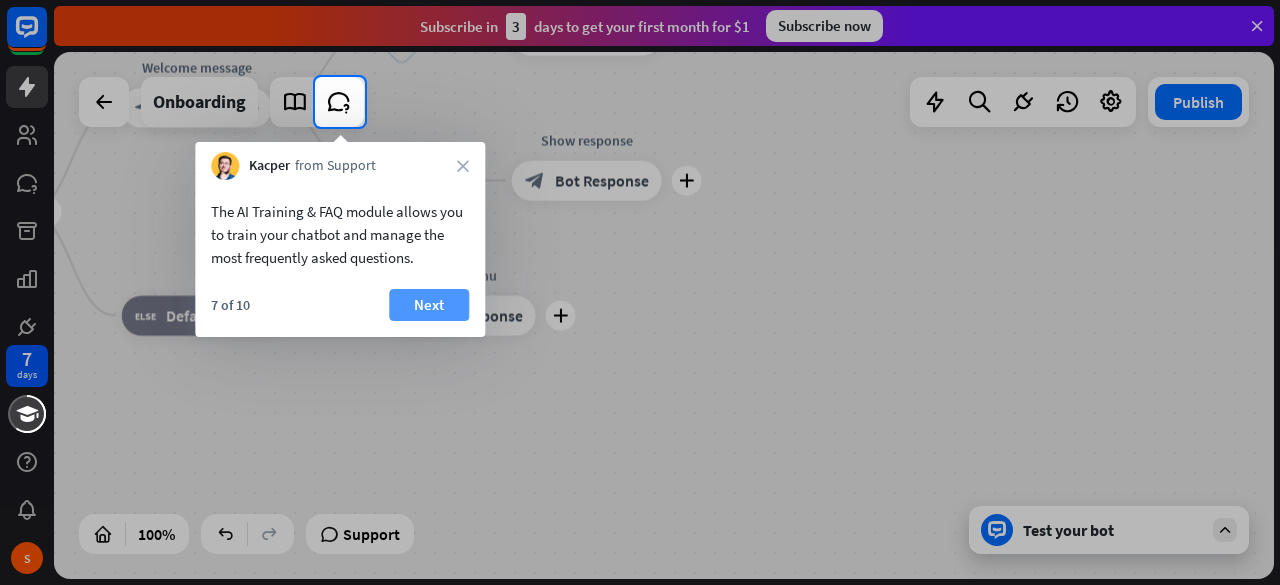 click on "Next" at bounding box center [429, 305] 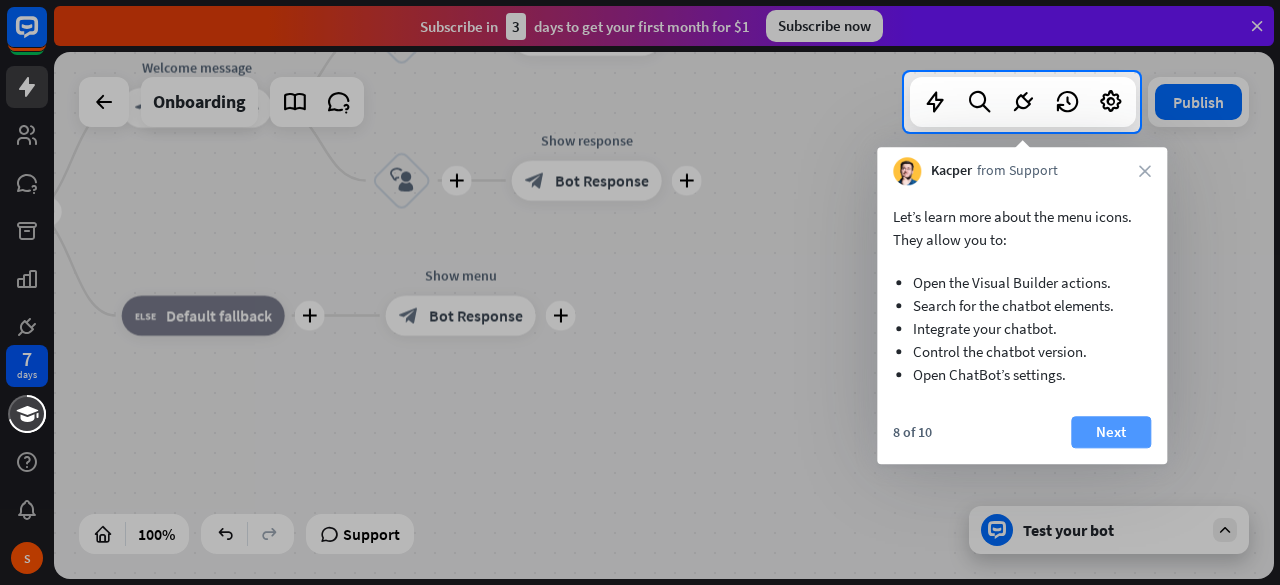click on "Next" at bounding box center [1111, 432] 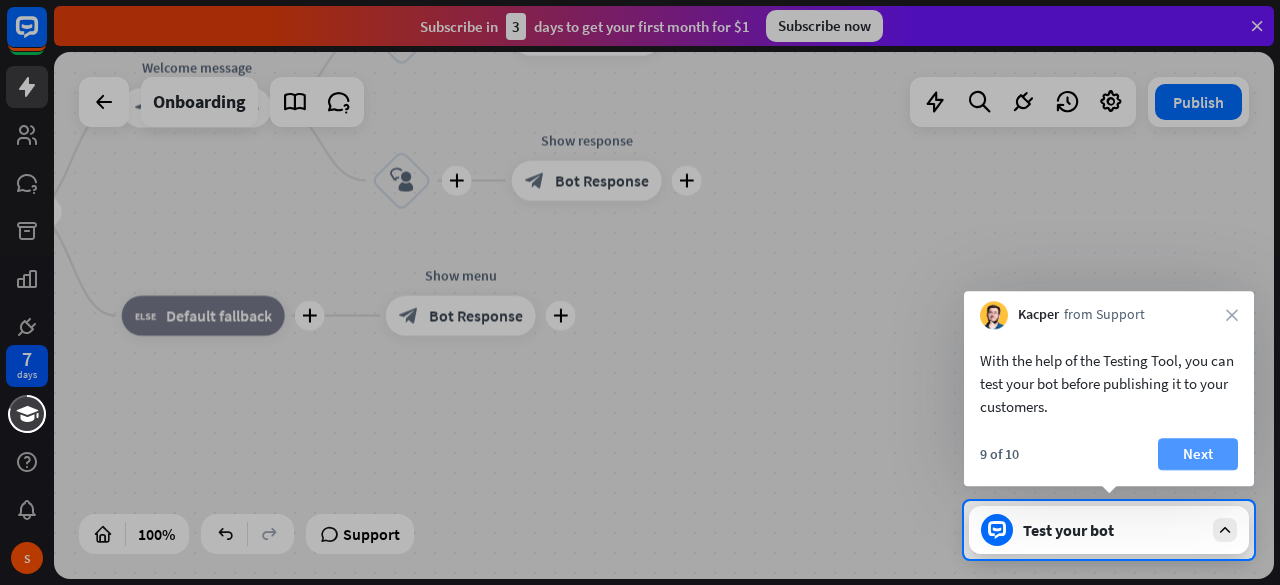 click on "Next" at bounding box center (1198, 454) 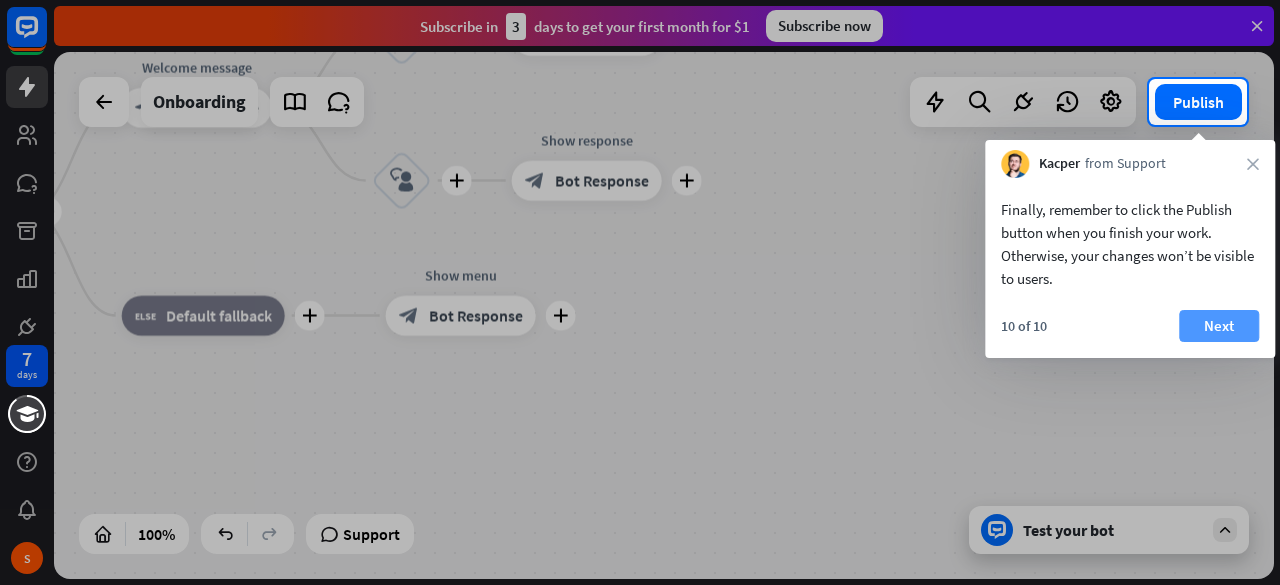 click on "Next" at bounding box center [1219, 326] 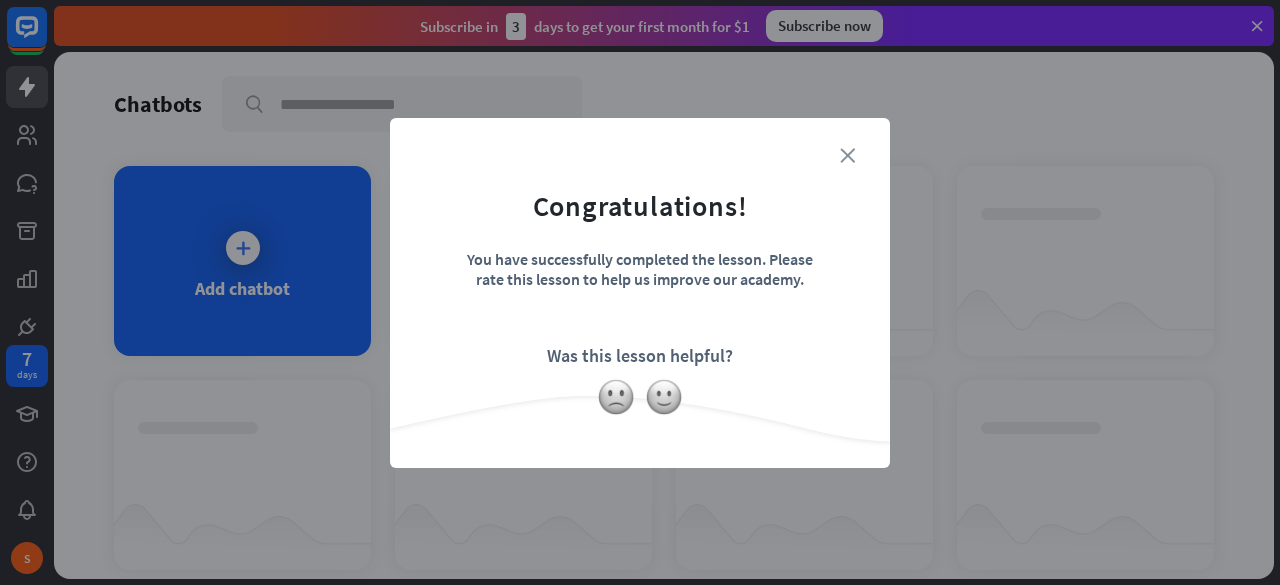 click on "close" at bounding box center (847, 155) 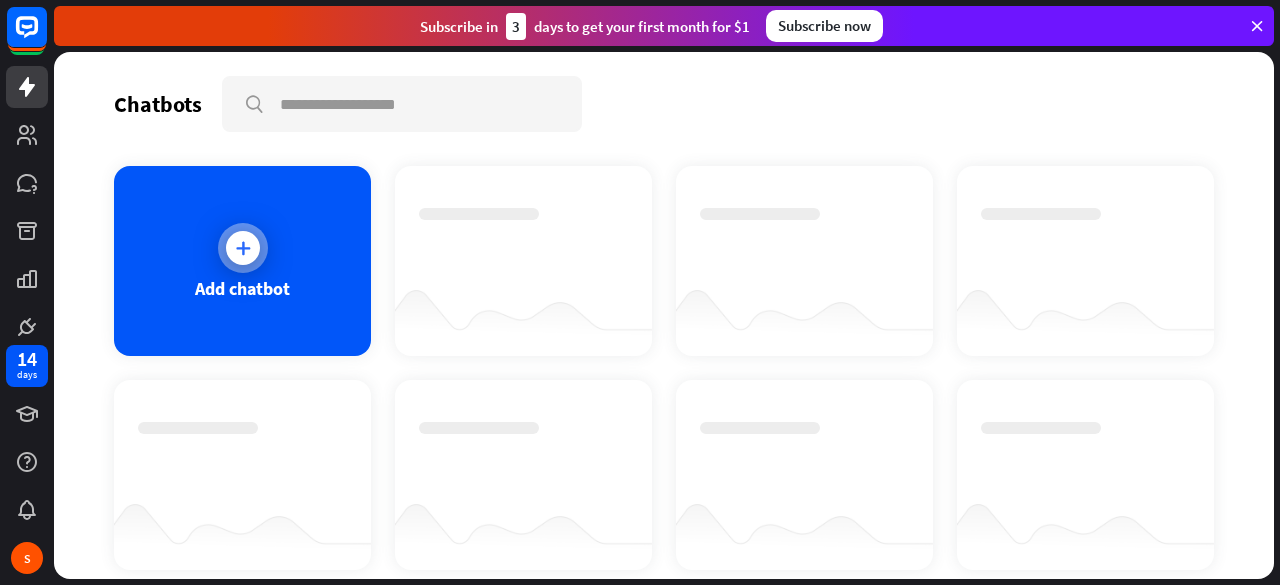 click on "Add chatbot" at bounding box center (242, 261) 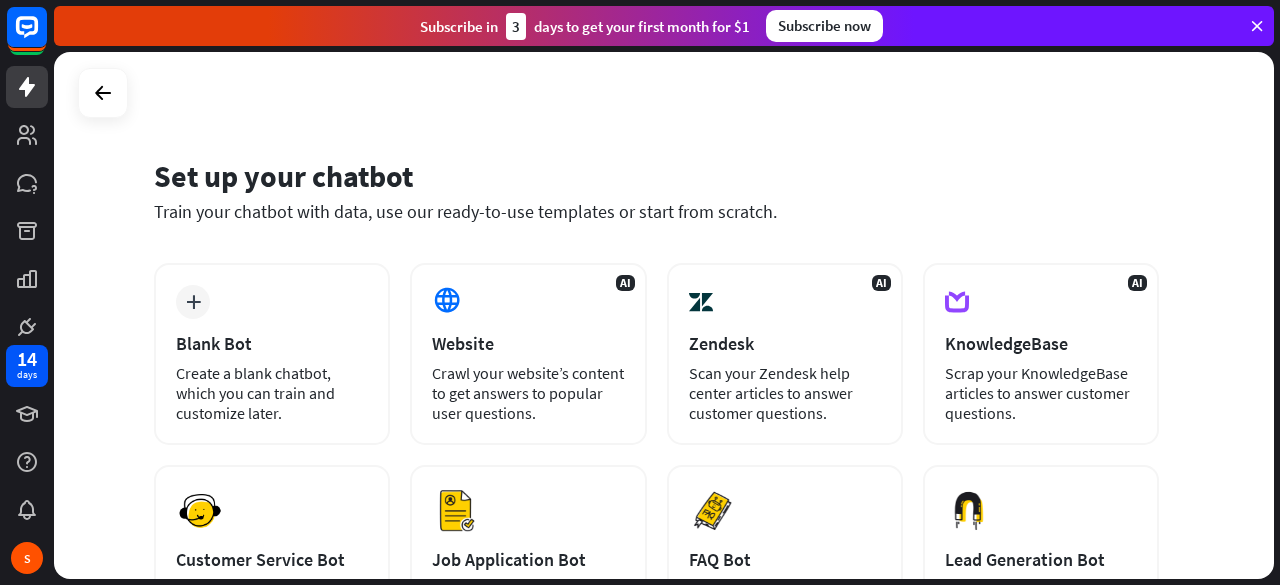 click at bounding box center [1257, 26] 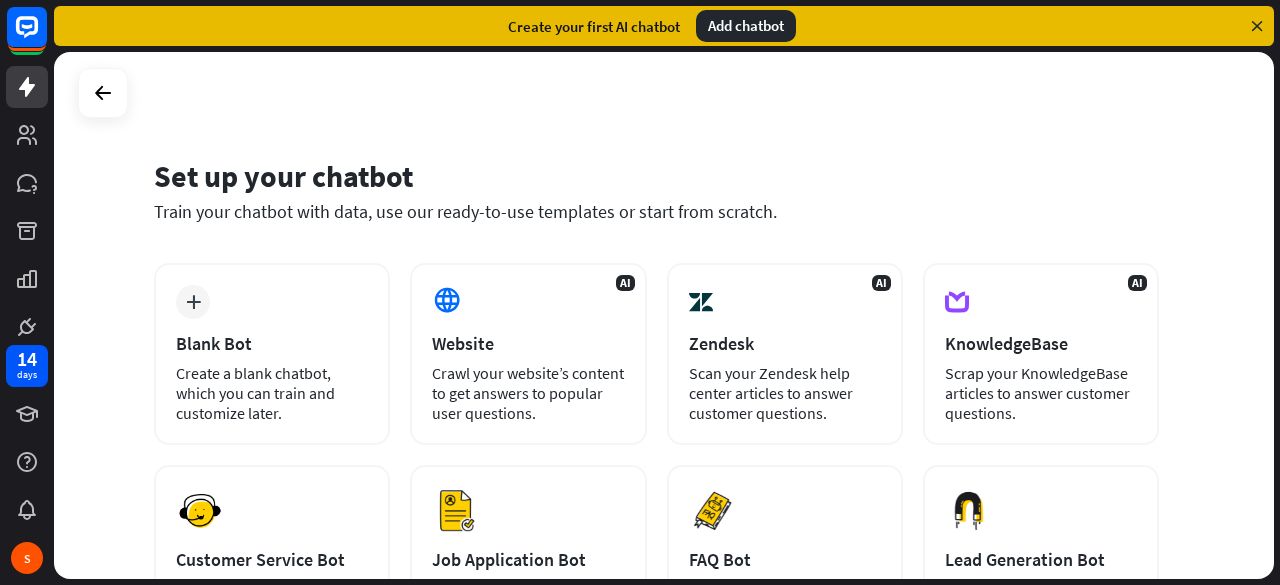 click on "Add chatbot" at bounding box center [746, 26] 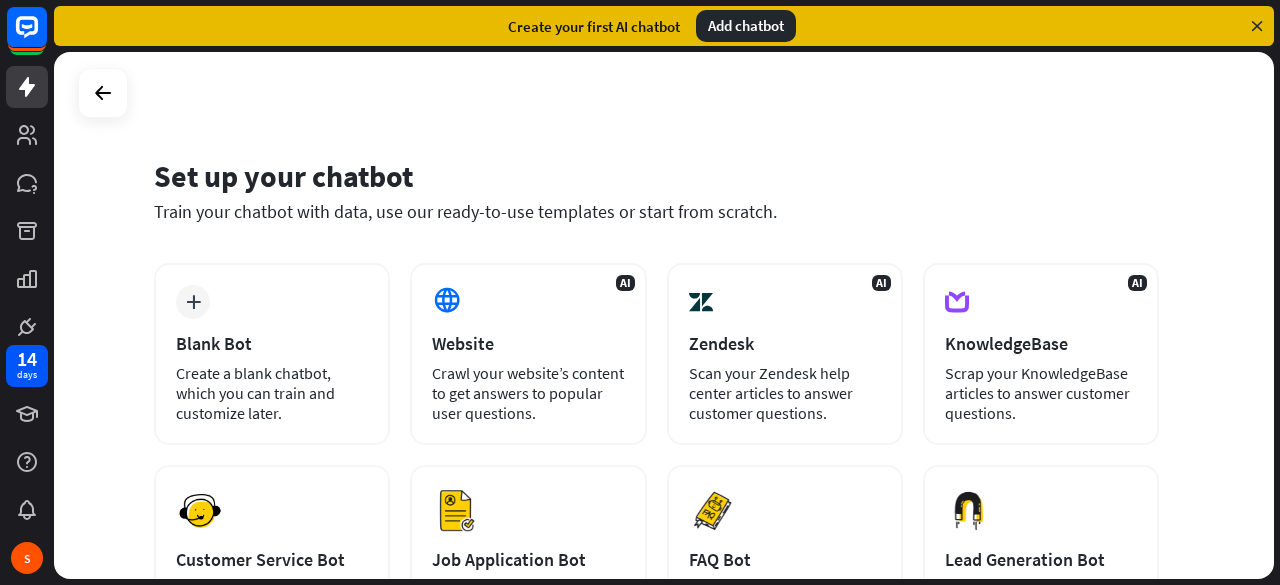 click at bounding box center (1257, 26) 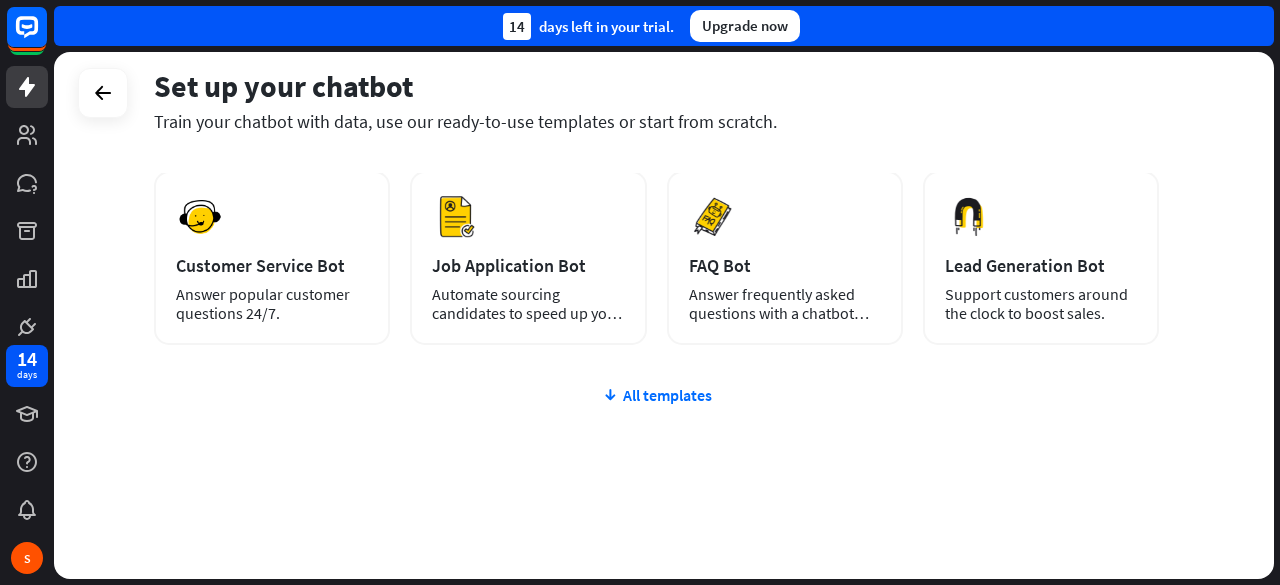 scroll, scrollTop: 300, scrollLeft: 0, axis: vertical 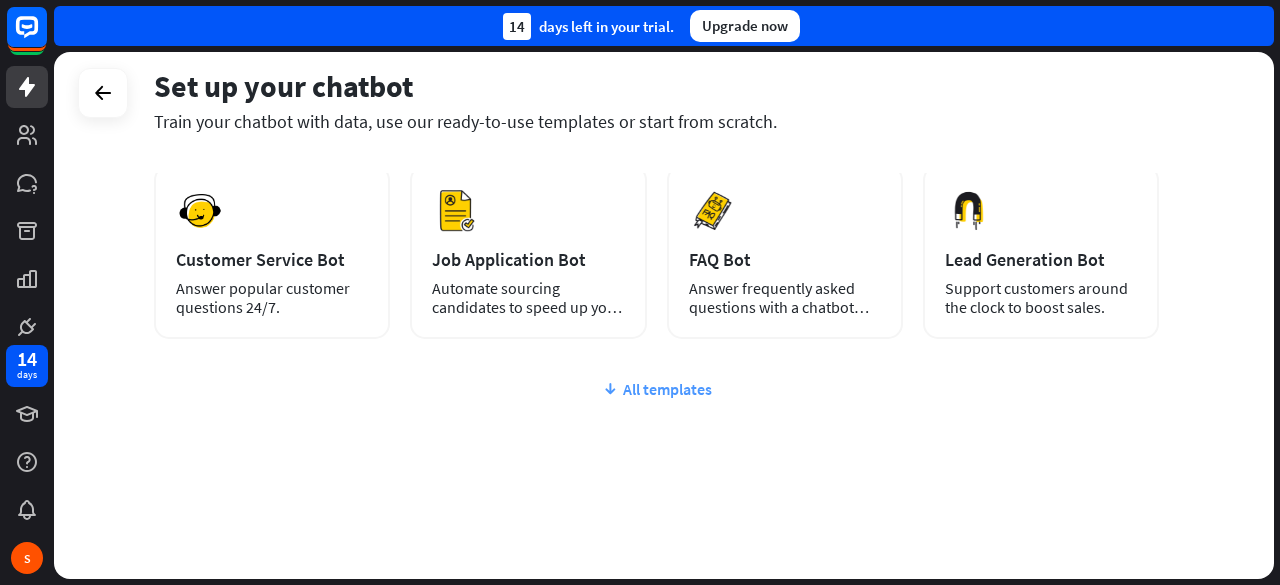 click on "All templates" at bounding box center [656, 389] 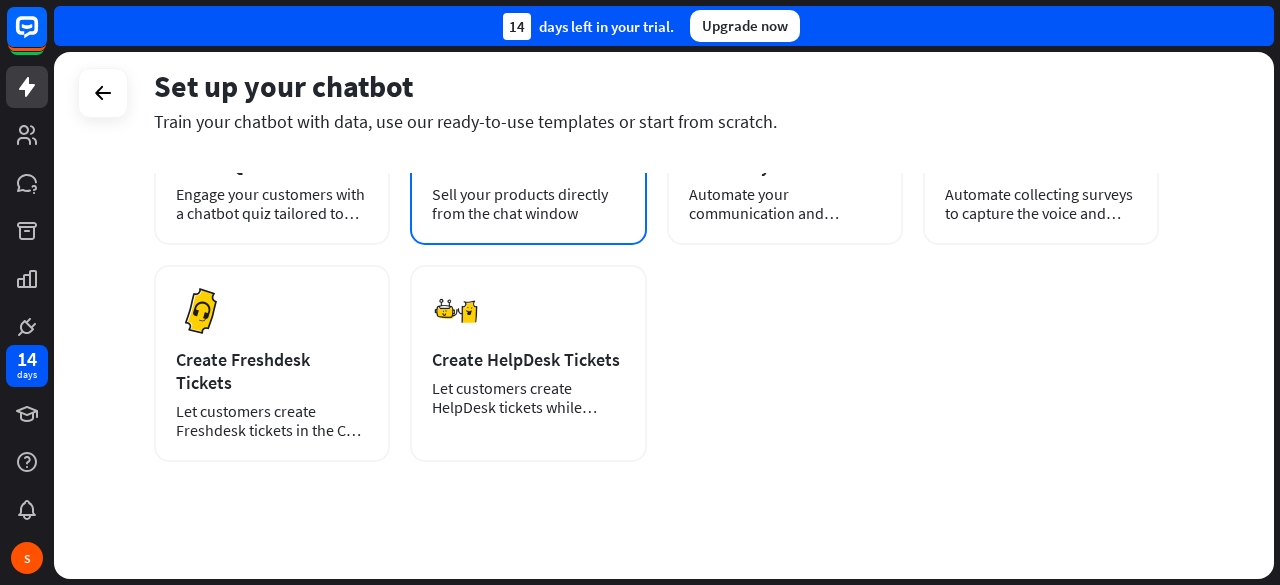 scroll, scrollTop: 0, scrollLeft: 0, axis: both 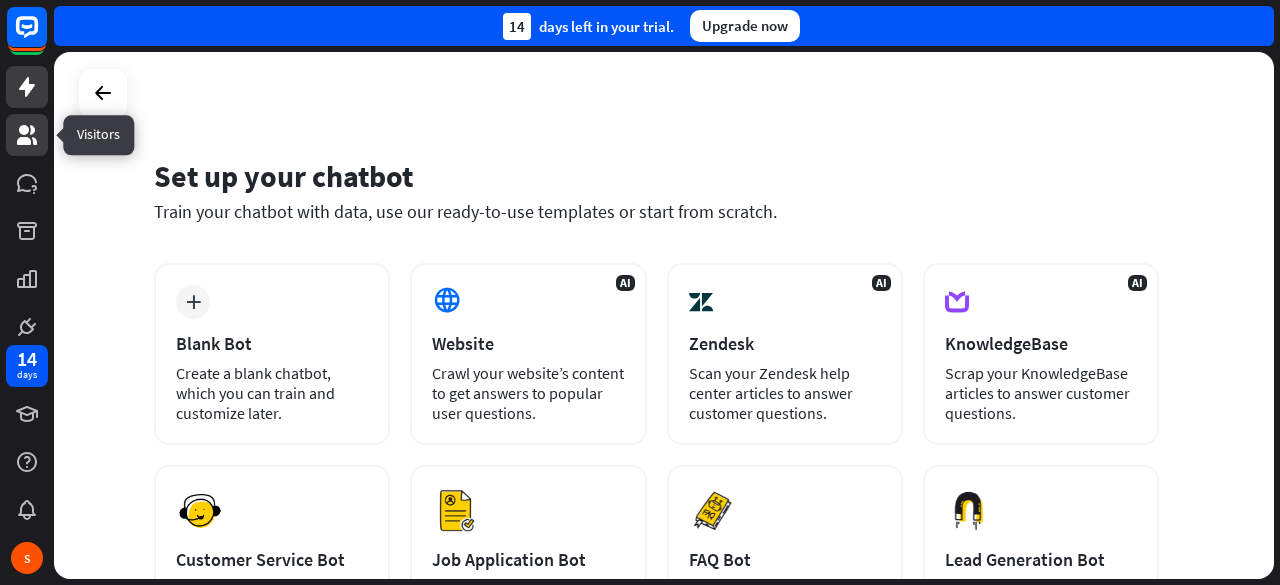 click 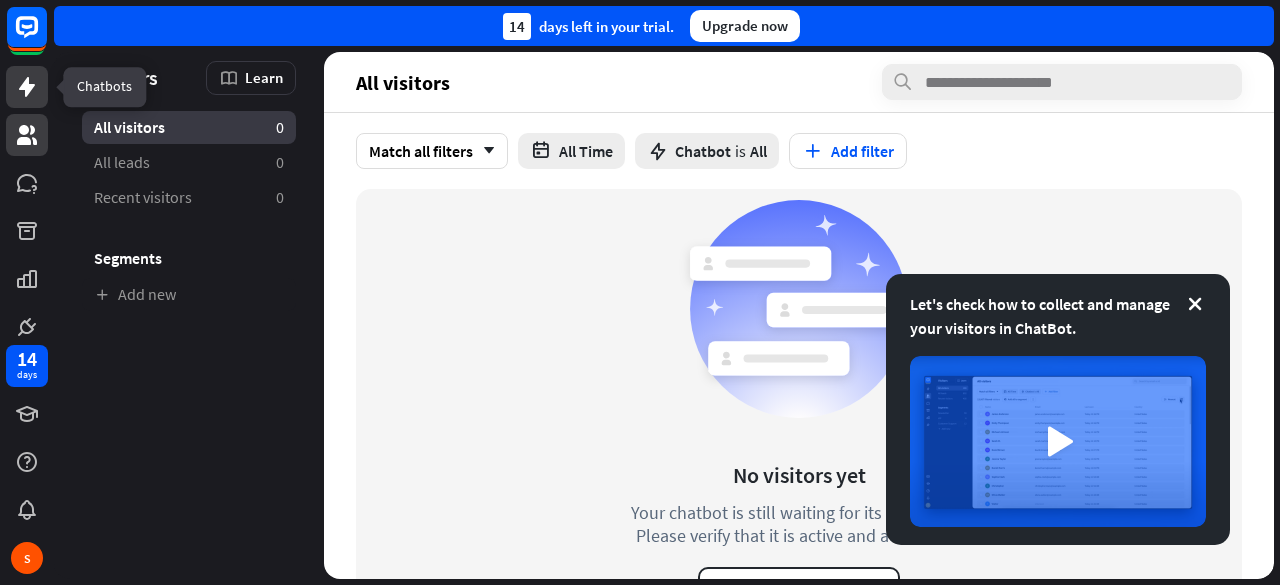 click 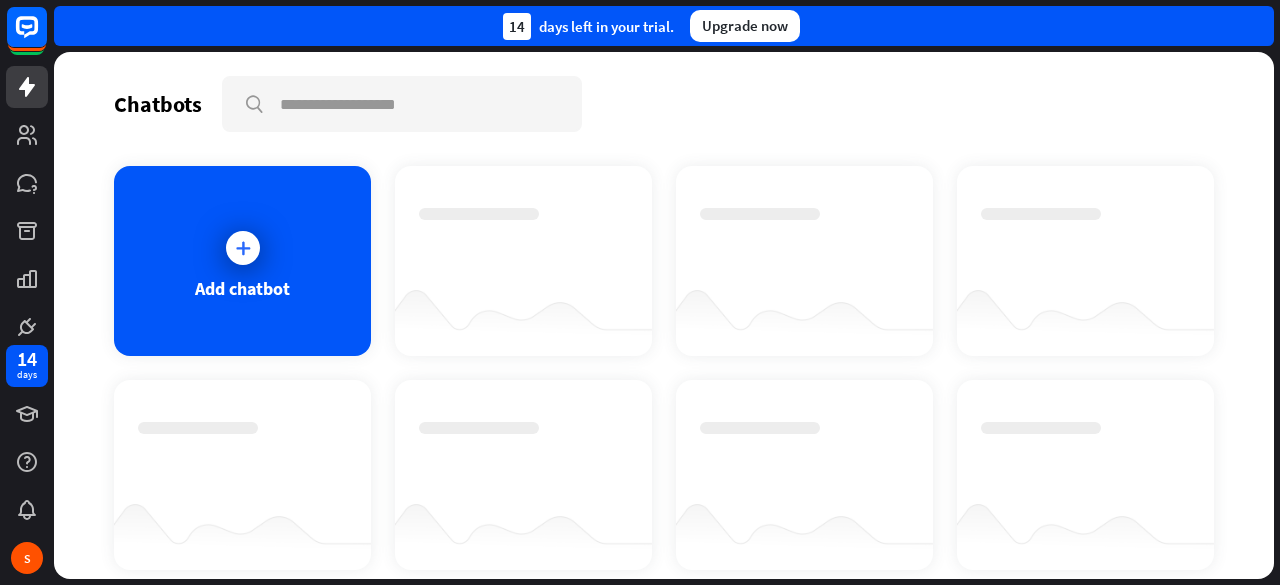 click on "Chatbots   search         Add chatbot                   Get started
How to start building your chatbots
Watch
Learn the basics of ChatBot within minutes
Start lesson
Help Center
Visit our Help Center to learn more about ChatBot
setup.
Explore" at bounding box center (664, 315) 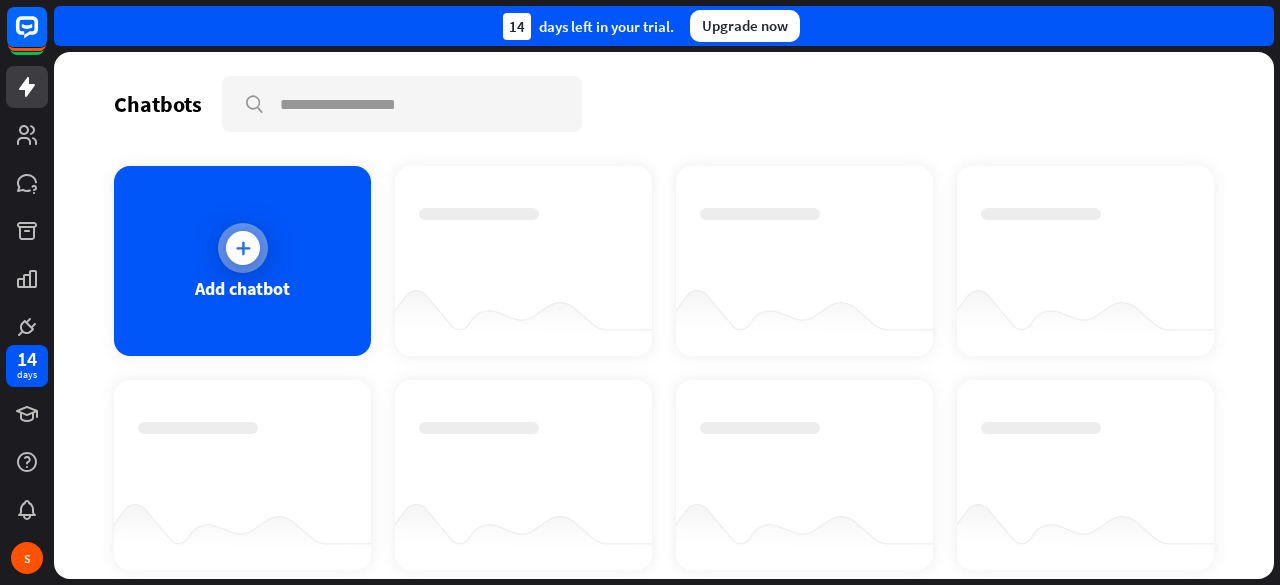 click at bounding box center [243, 248] 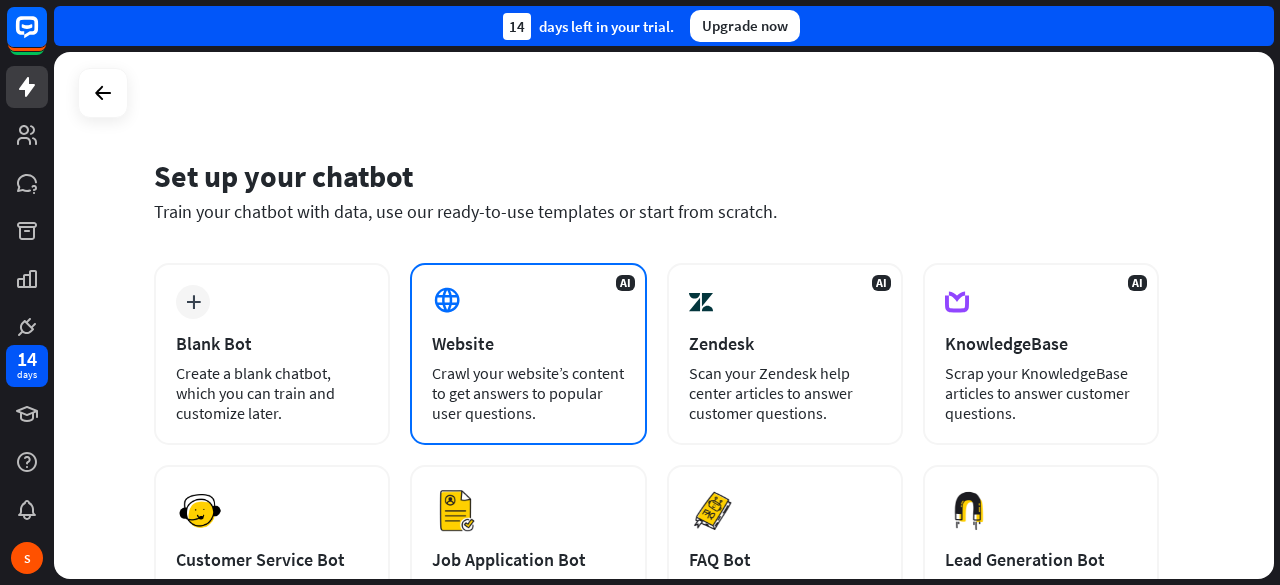 click on "Website" at bounding box center [528, 343] 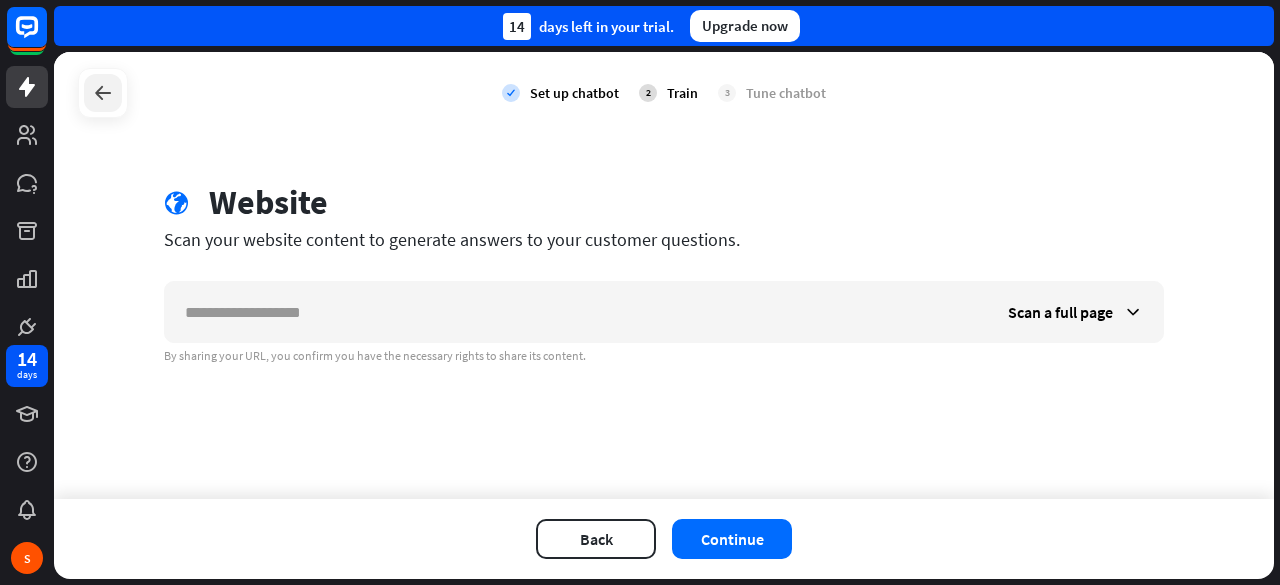 click at bounding box center (103, 93) 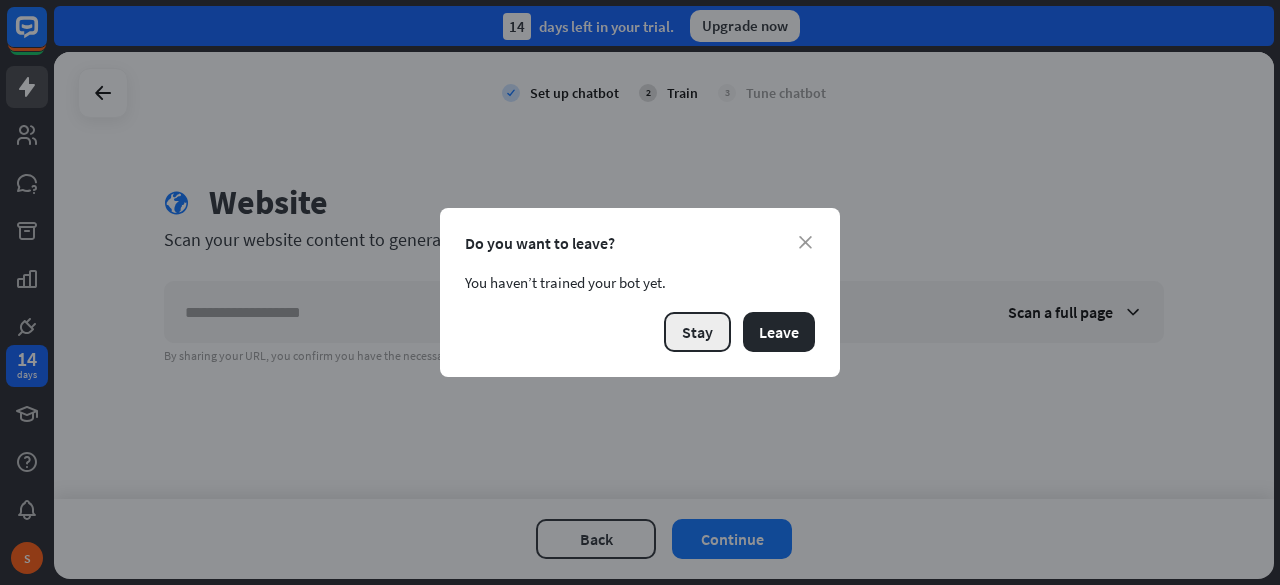 click on "Stay" at bounding box center [697, 332] 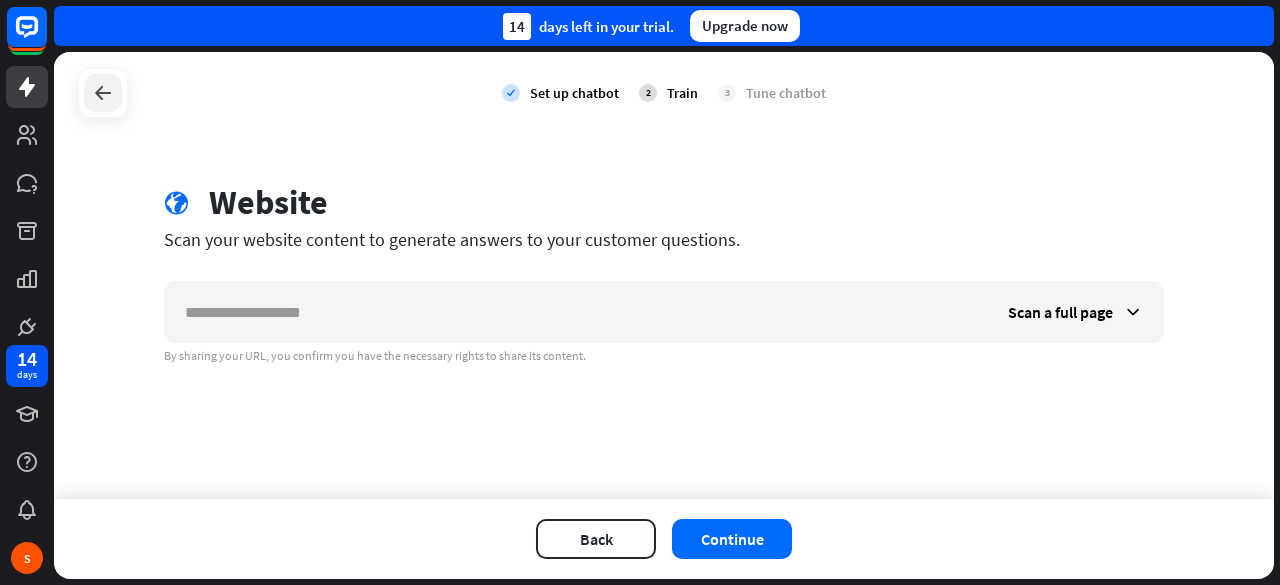 click at bounding box center (103, 93) 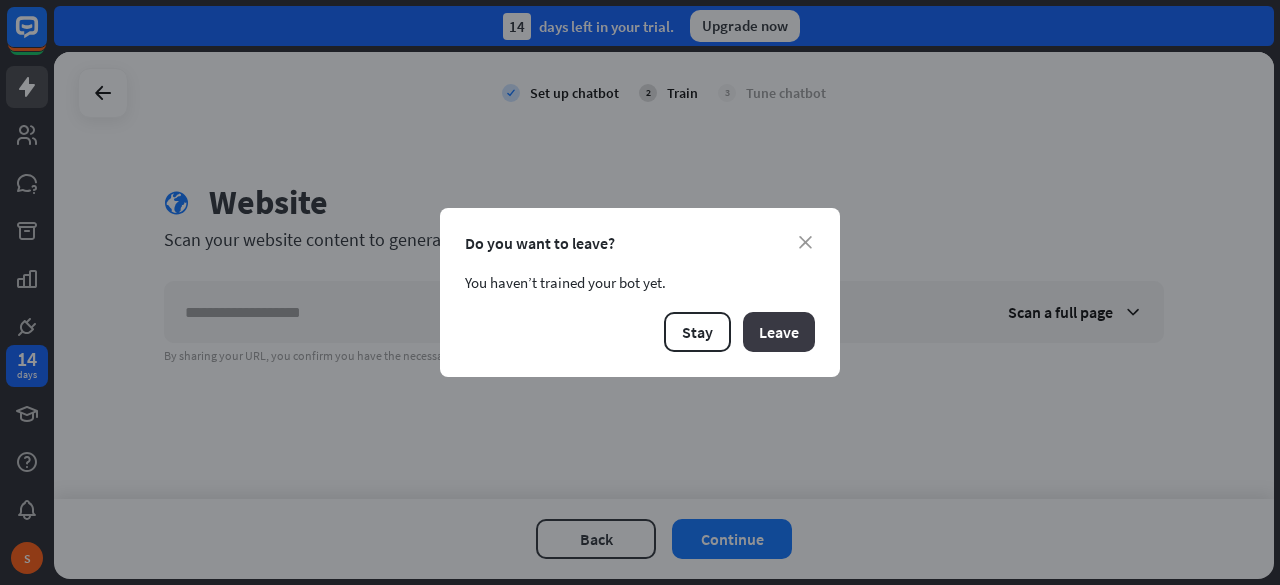 click on "Leave" at bounding box center [779, 332] 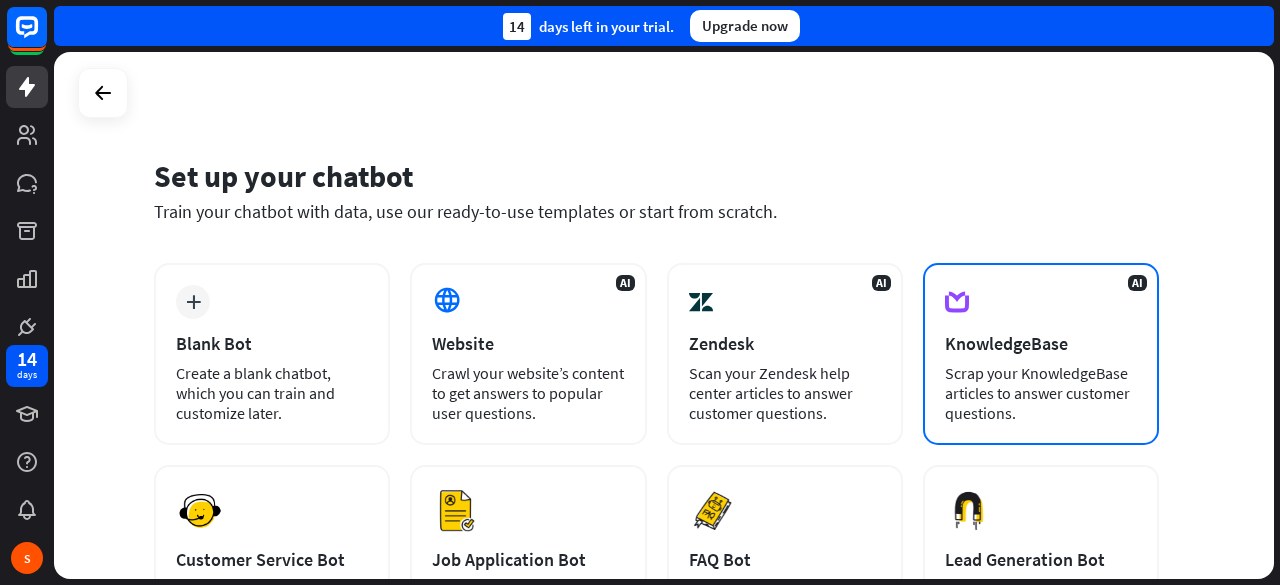 click on "AI         KnowledgeBase
Scrap your KnowledgeBase articles to answer customer
questions." at bounding box center (1041, 354) 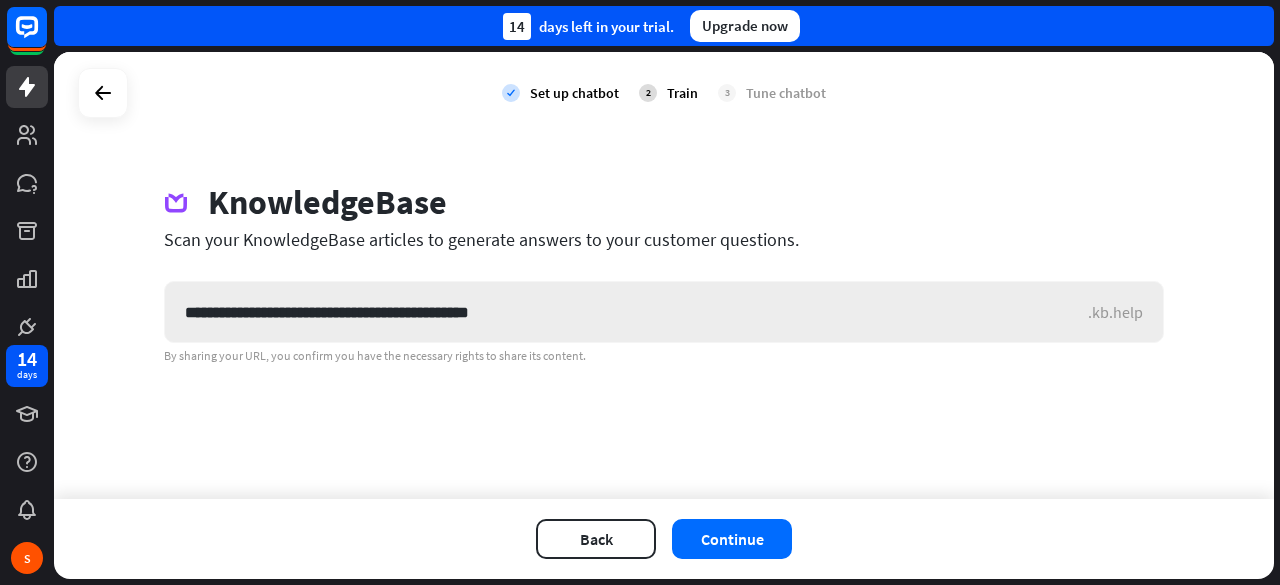 type on "**********" 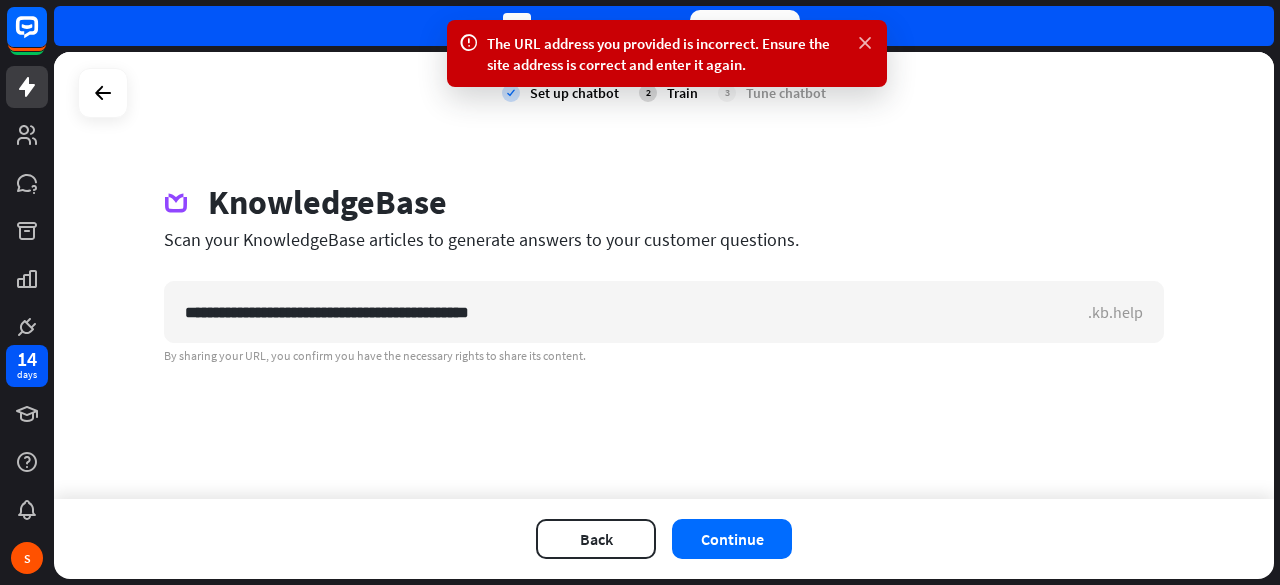 click at bounding box center [865, 43] 